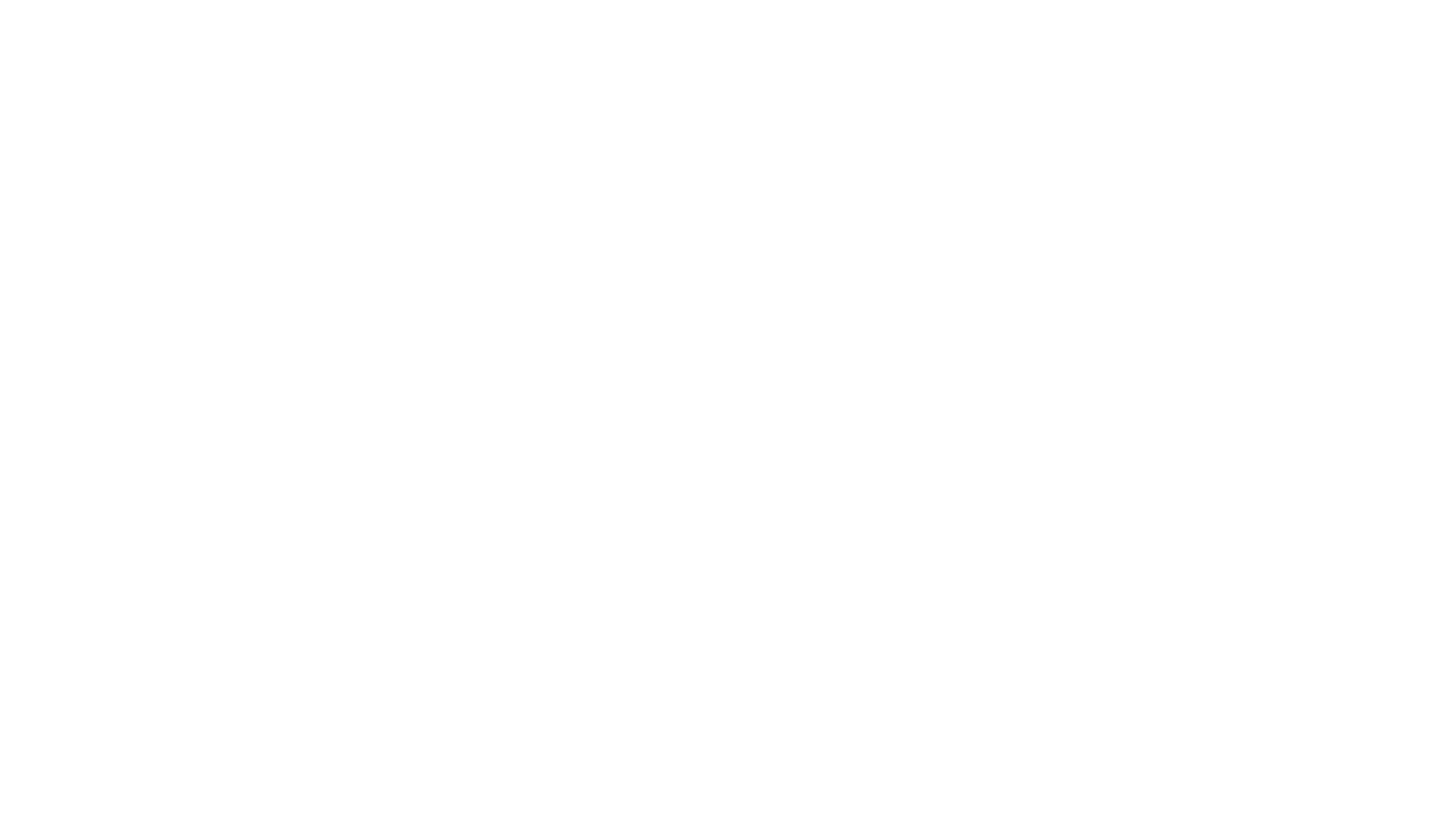 scroll, scrollTop: 0, scrollLeft: 0, axis: both 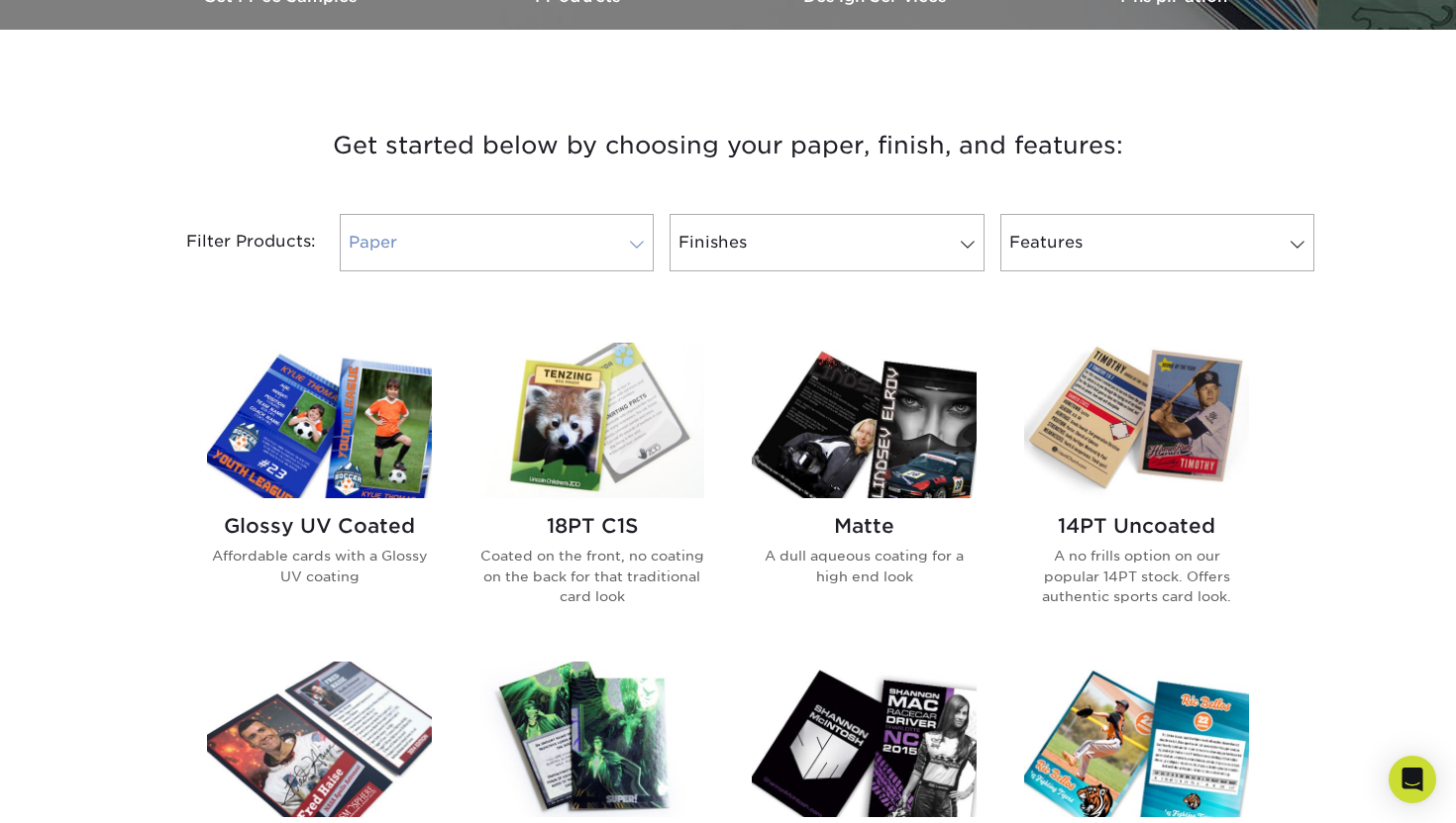 click on "Paper" at bounding box center (496, 243) 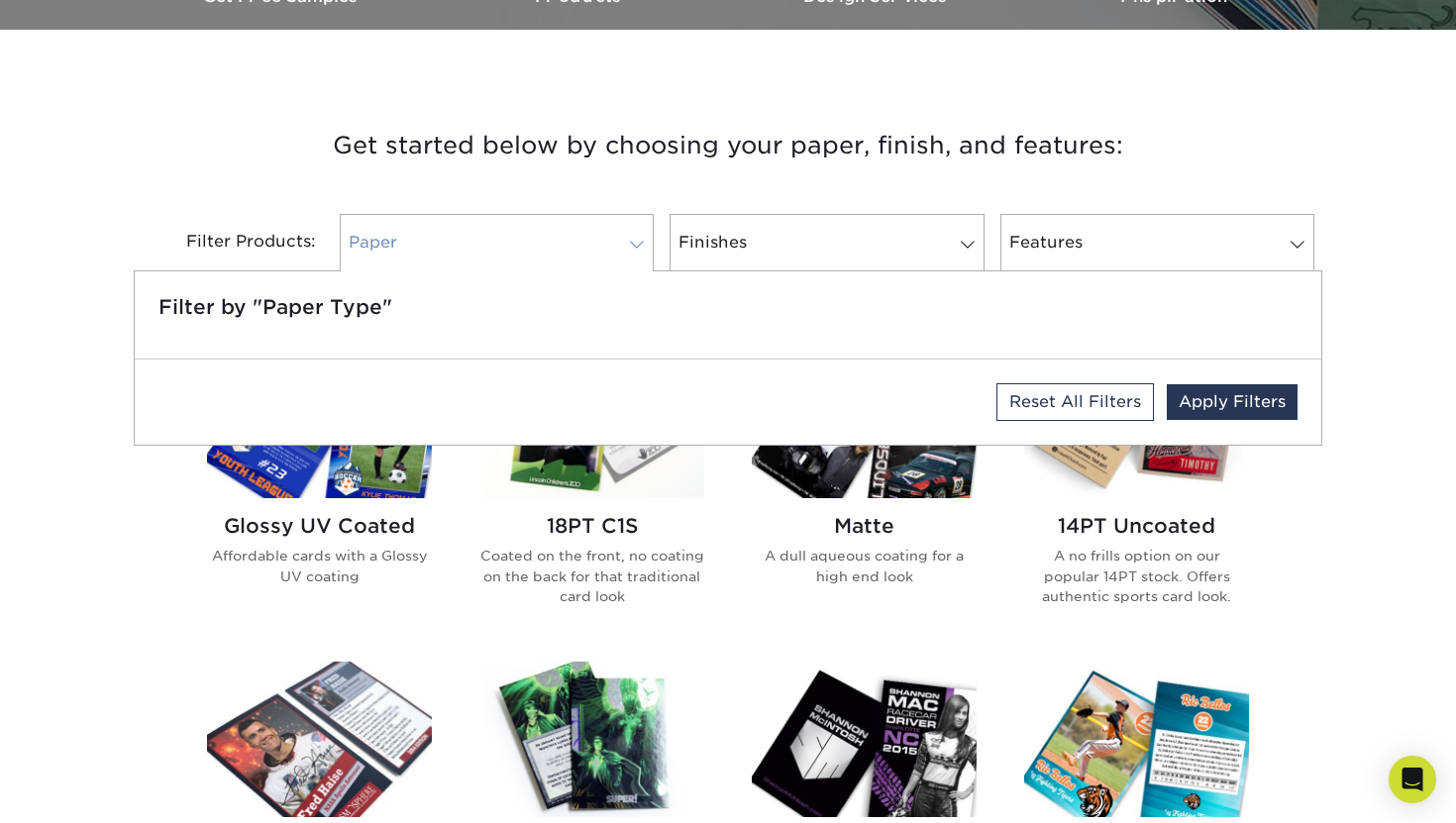 click on "Paper" at bounding box center (496, 243) 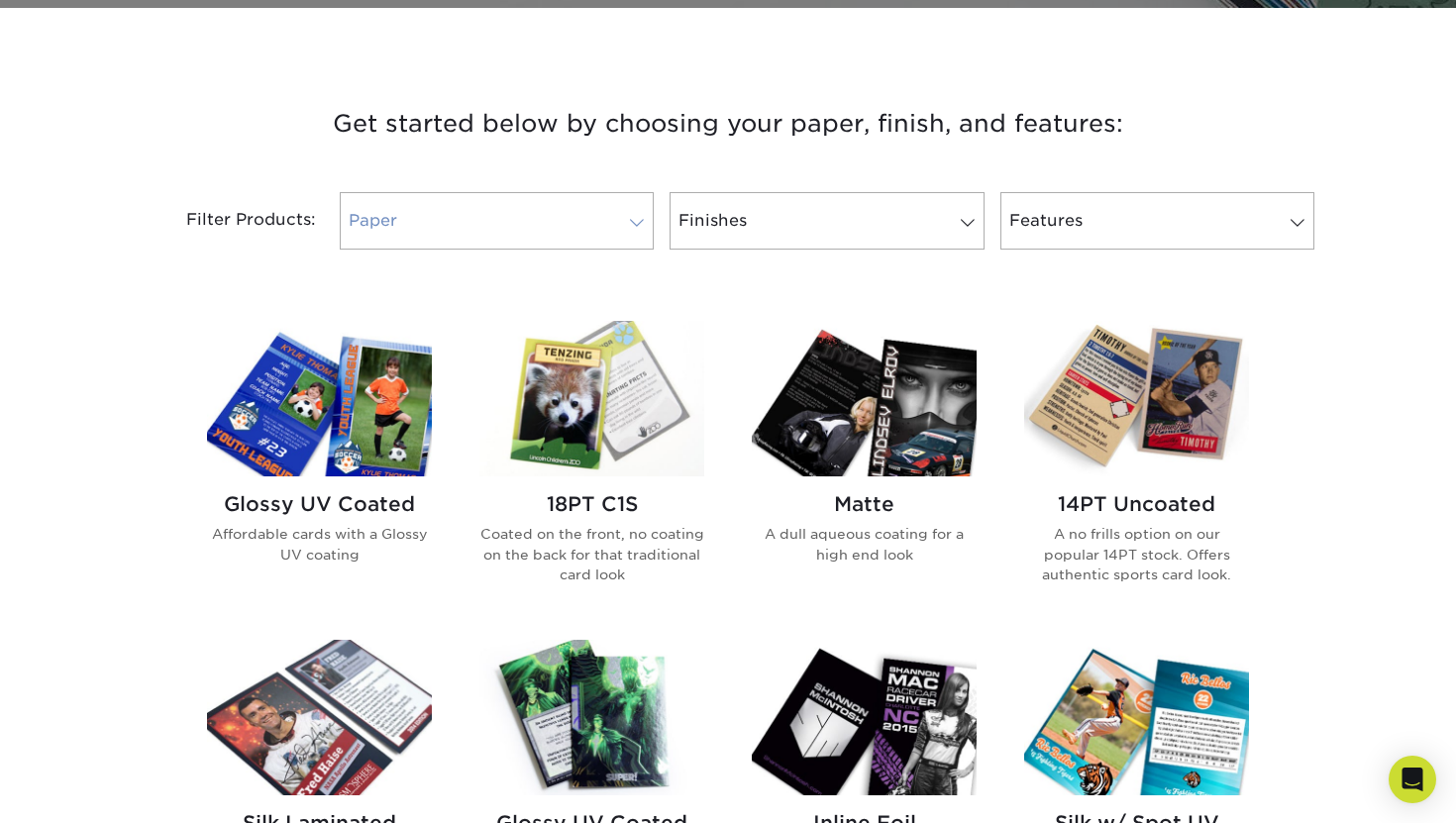 scroll, scrollTop: 682, scrollLeft: 0, axis: vertical 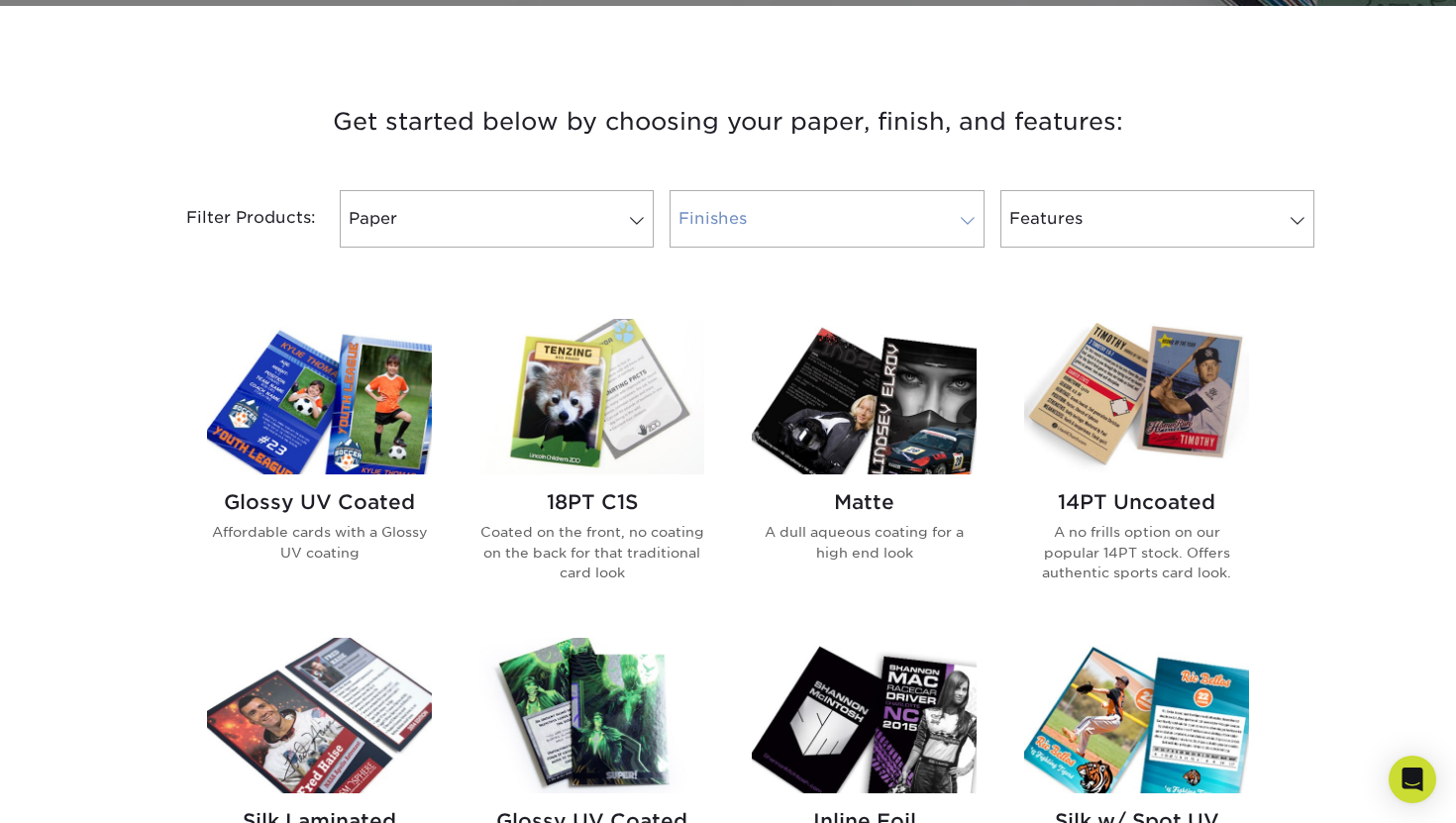 click on "Finishes" at bounding box center (826, 219) 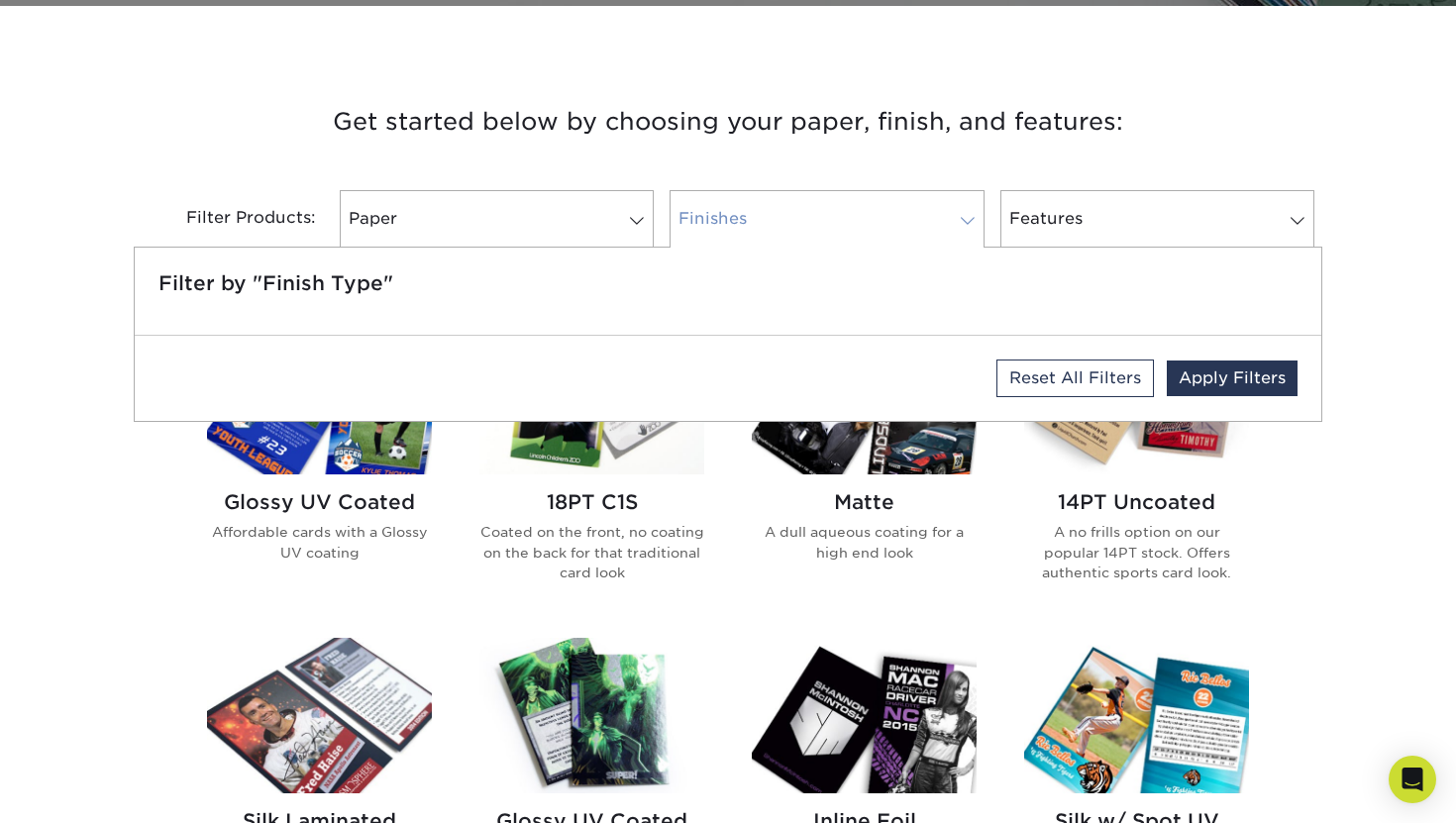 click on "Finishes" at bounding box center [826, 219] 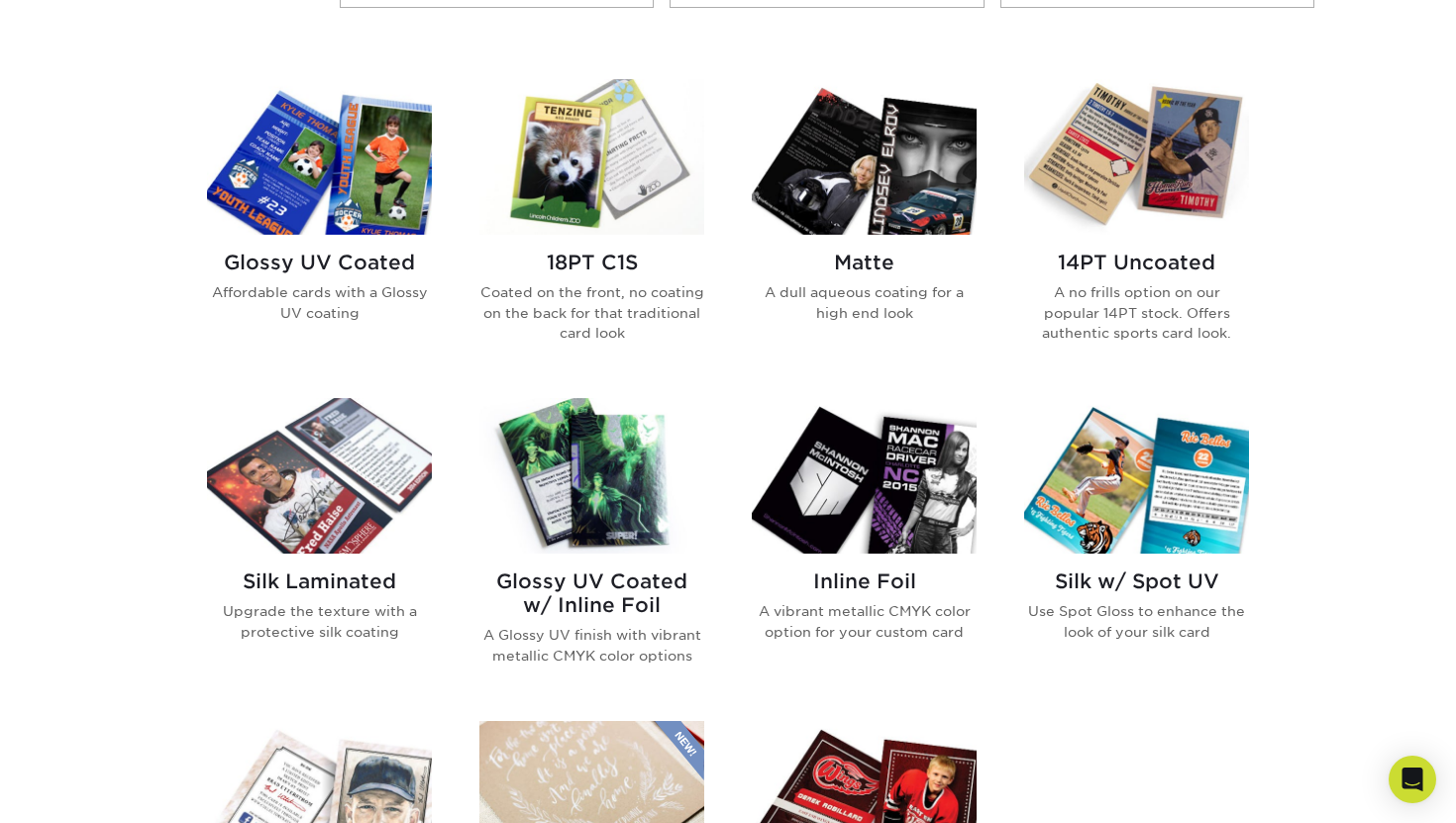 scroll, scrollTop: 920, scrollLeft: 0, axis: vertical 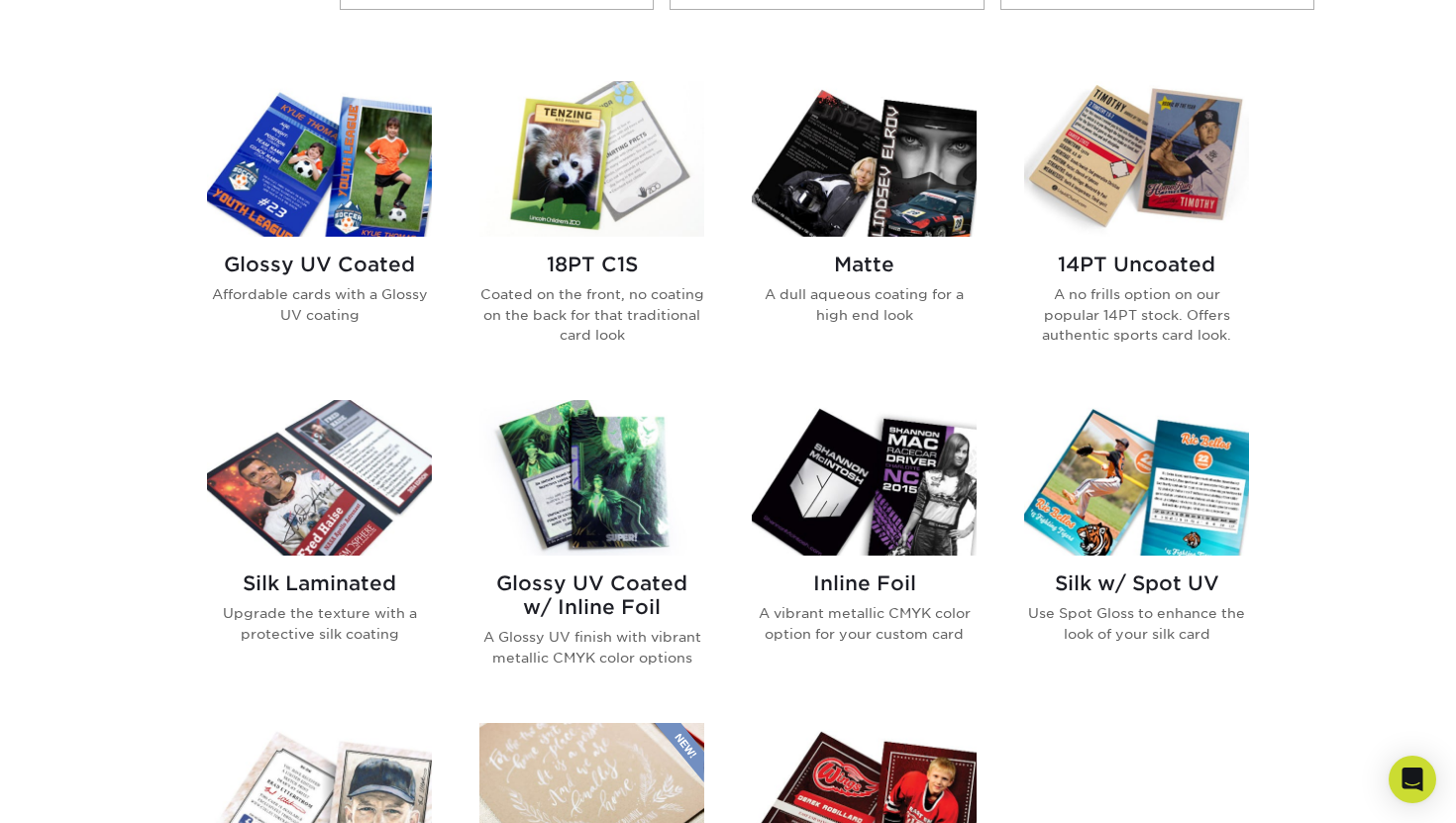 click at bounding box center [319, 158] 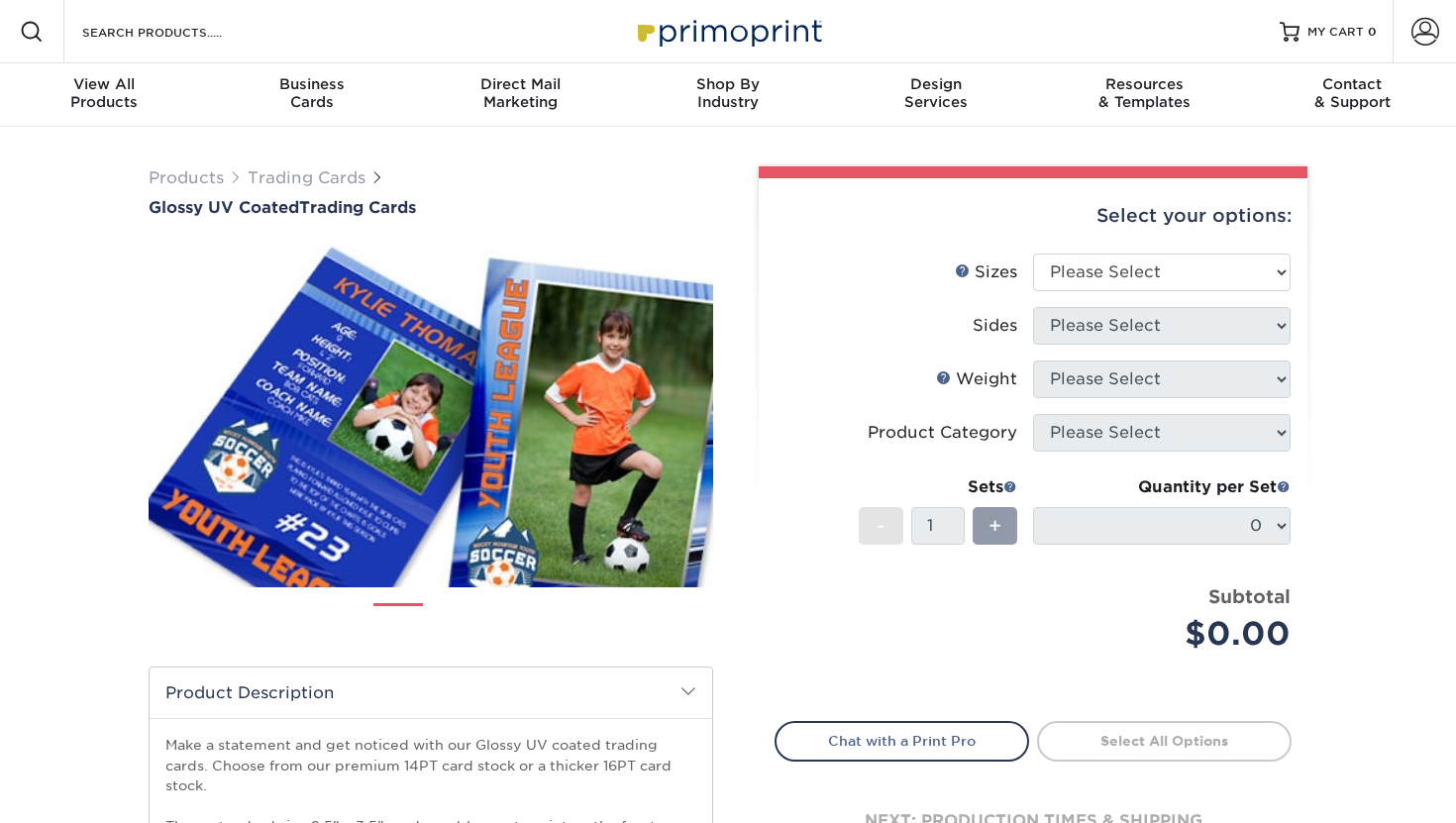 scroll, scrollTop: 0, scrollLeft: 0, axis: both 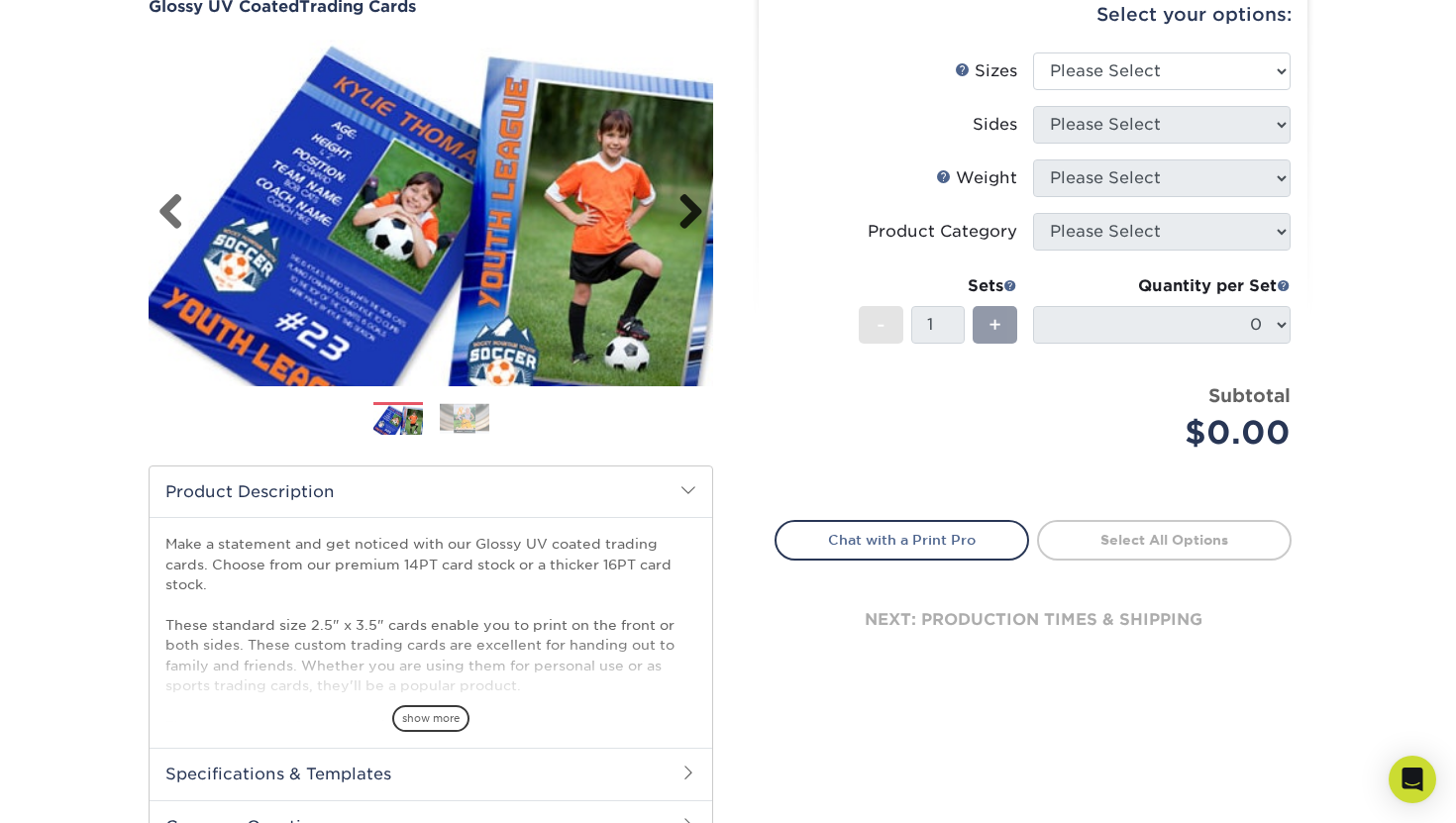 click on "Next" at bounding box center [683, 213] 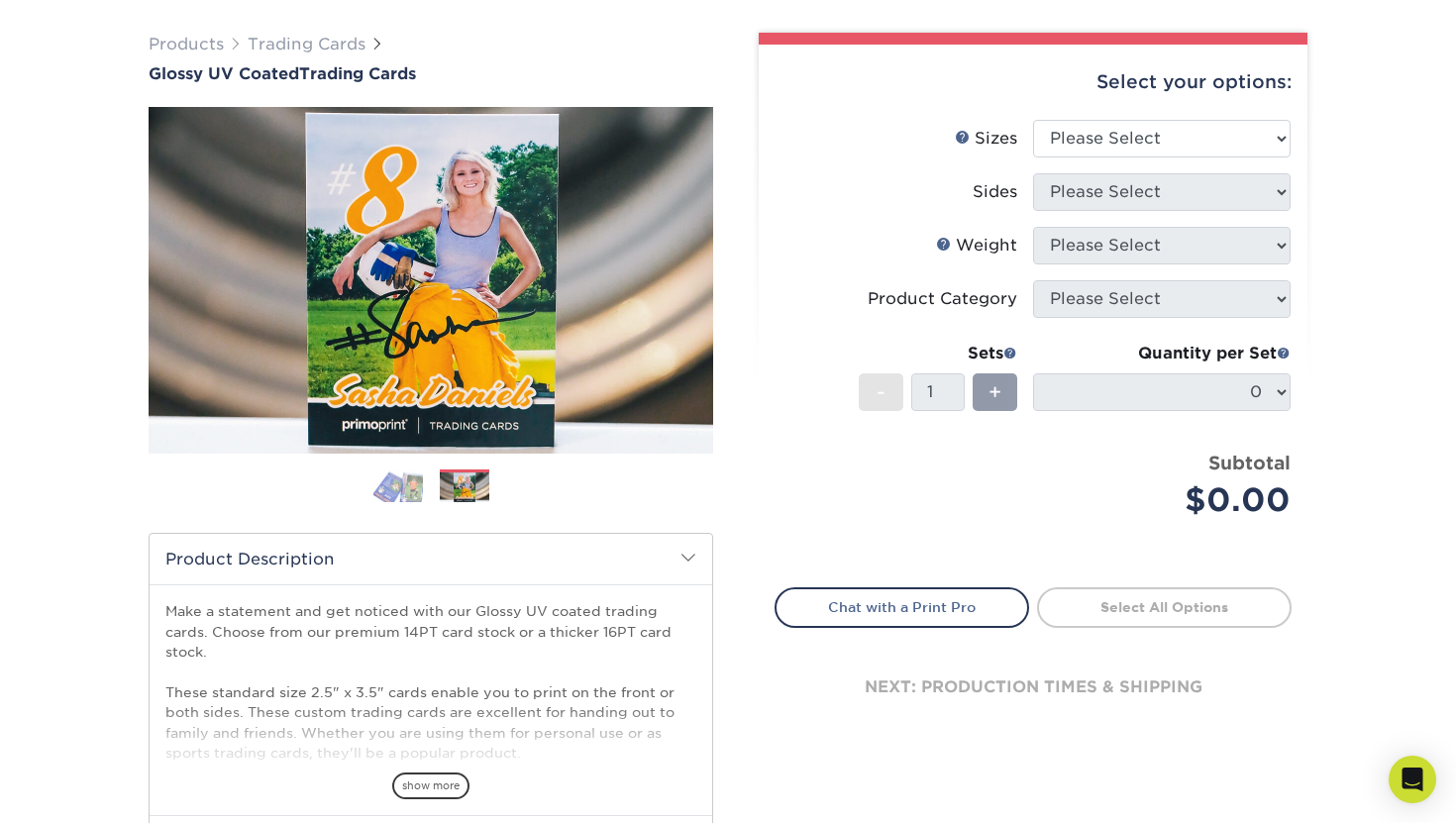scroll, scrollTop: 100, scrollLeft: 0, axis: vertical 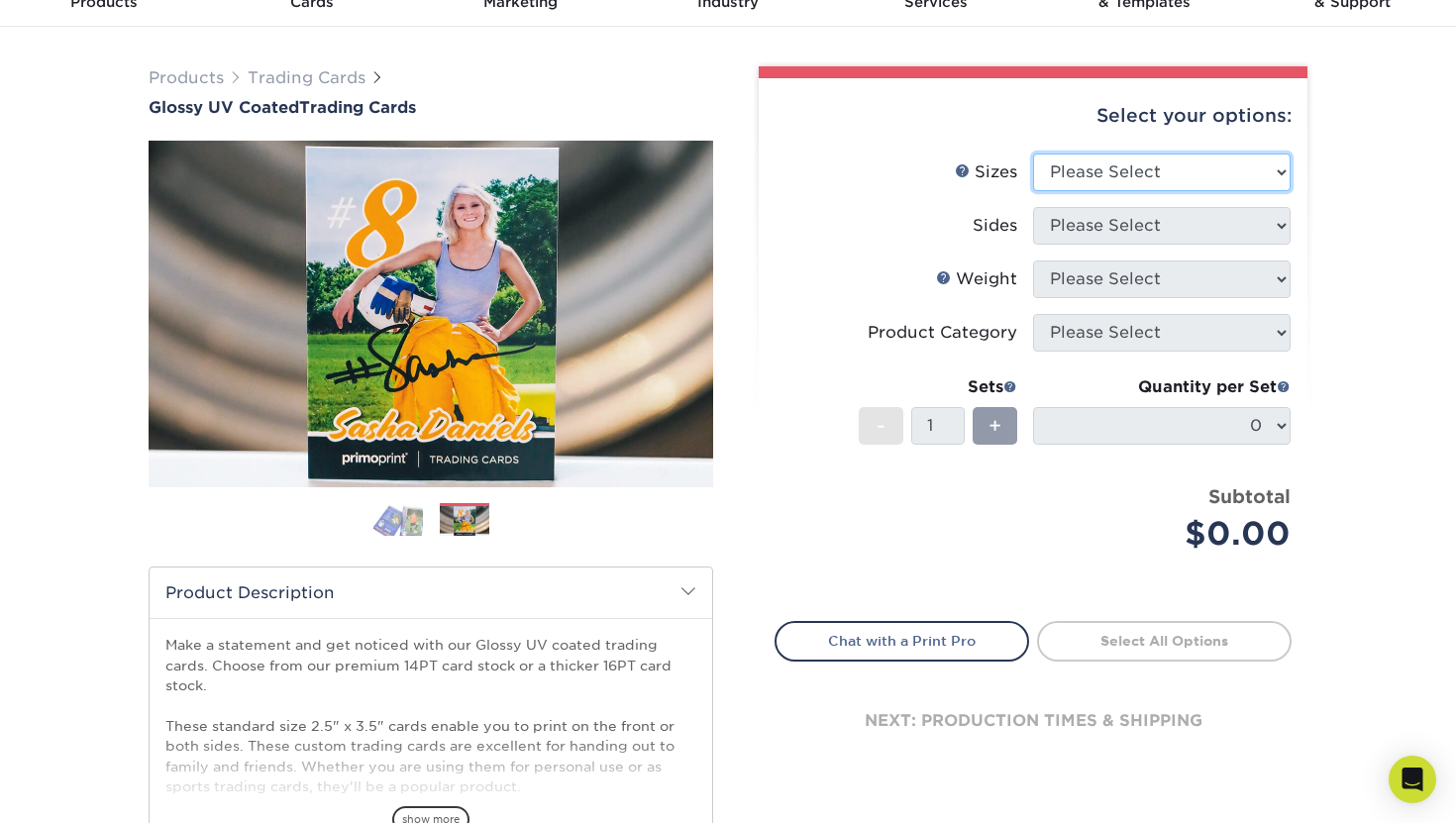 click on "Please Select
2.5" x 3.5"" at bounding box center (1162, 172) 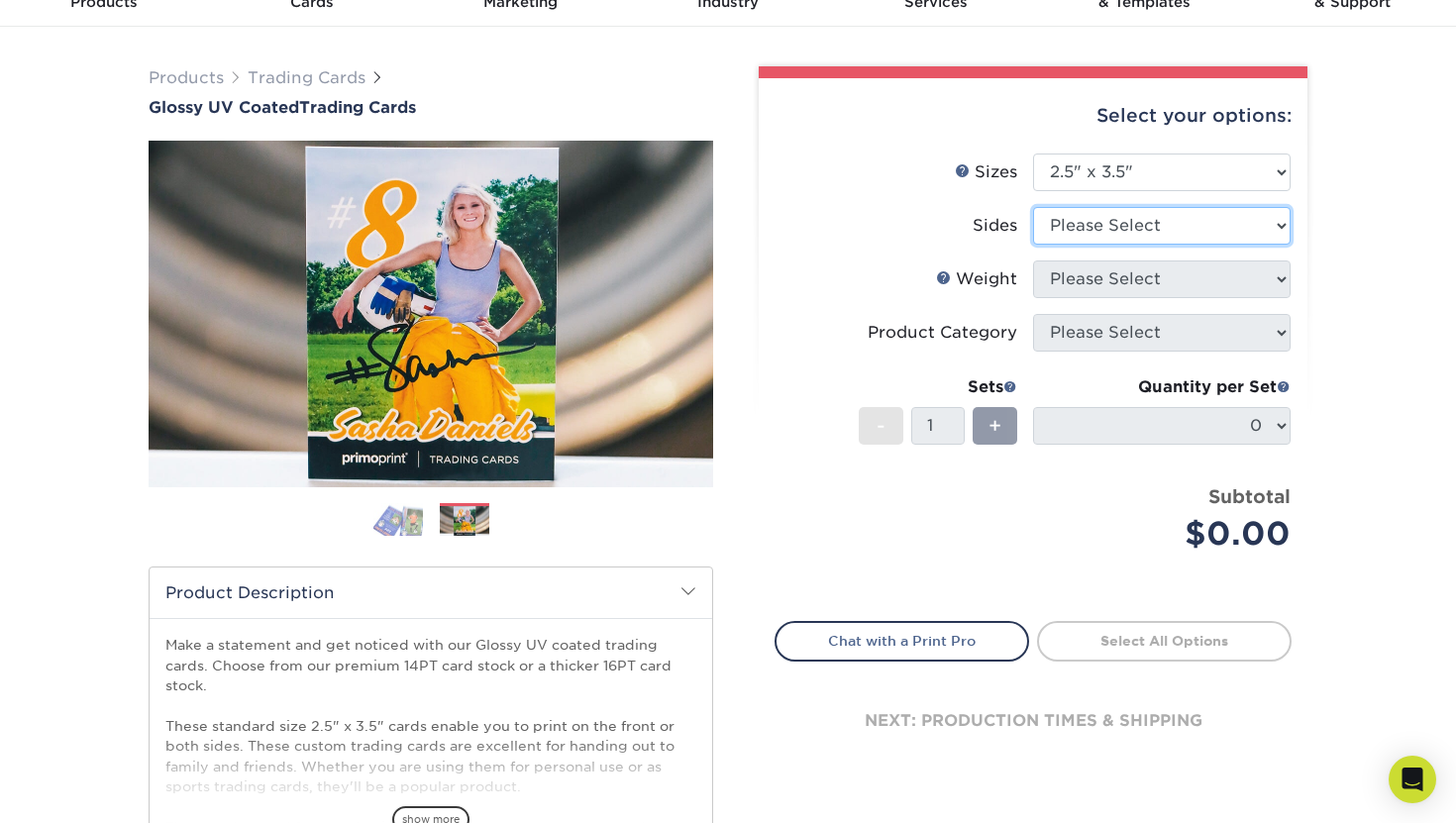 click on "Please Select Print Both Sides Print Front Only" at bounding box center [1162, 226] 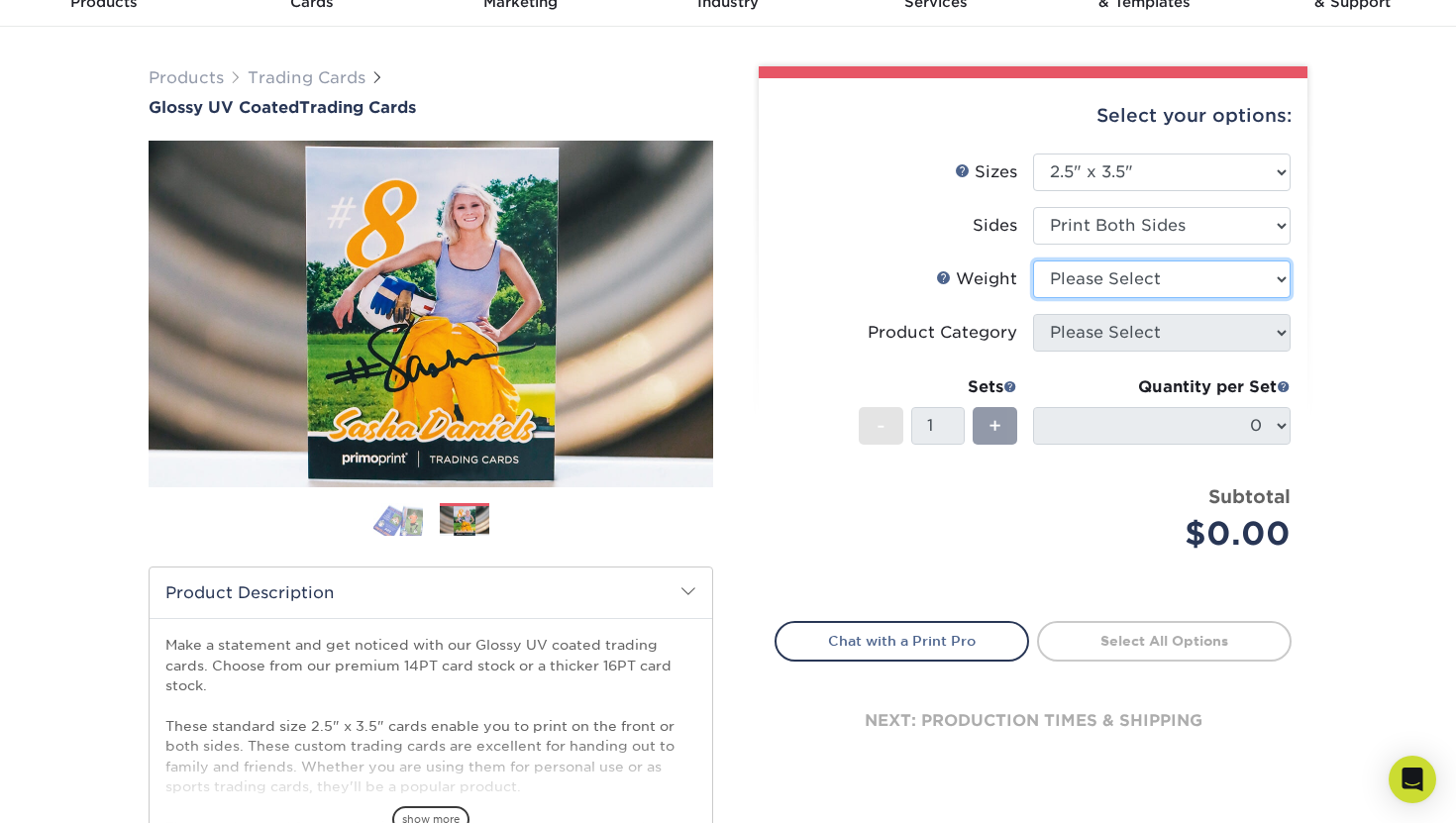 click on "Please Select 16PT 14PT 18PT C1S" at bounding box center (1162, 279) 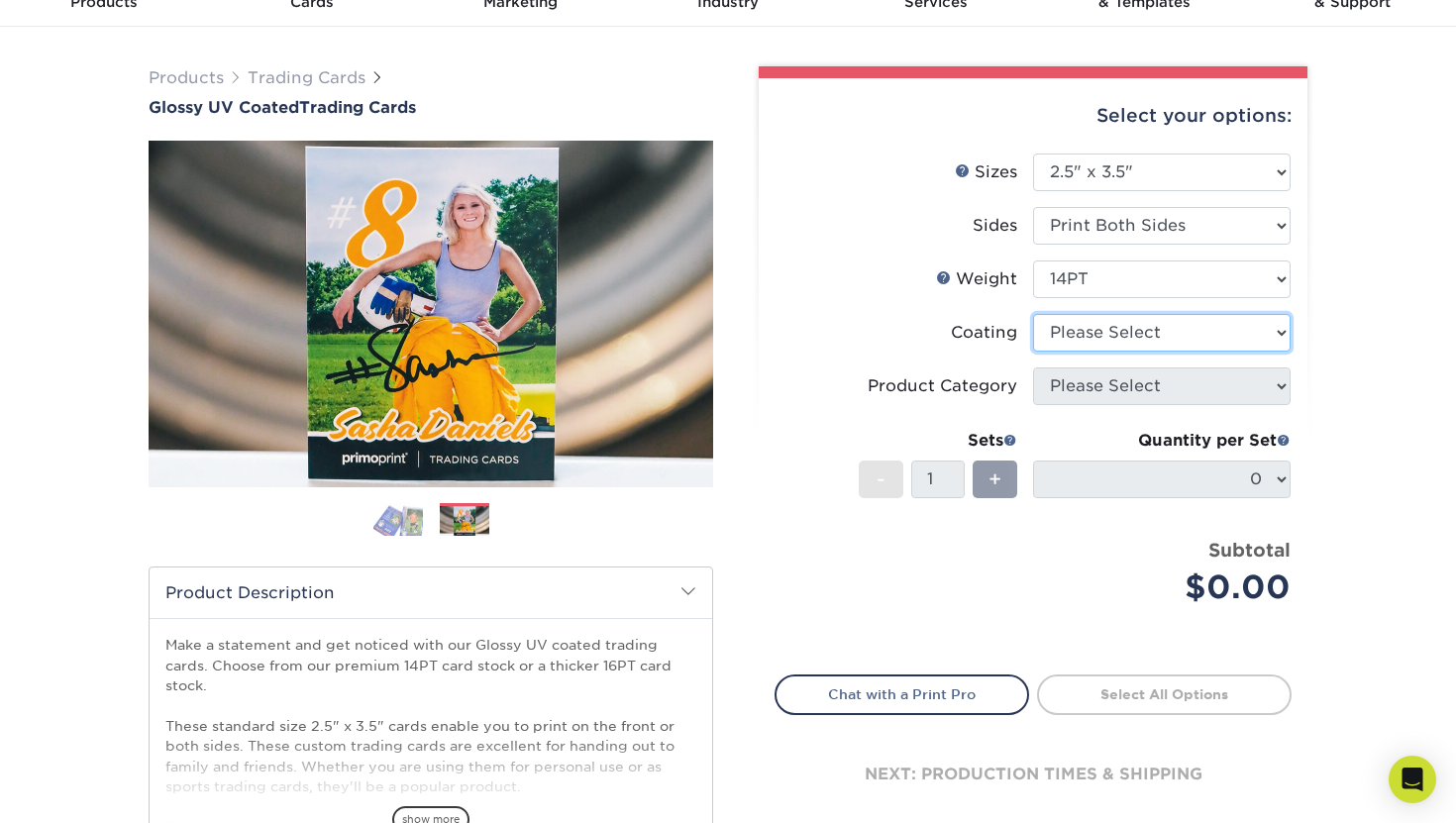 click at bounding box center [1162, 333] 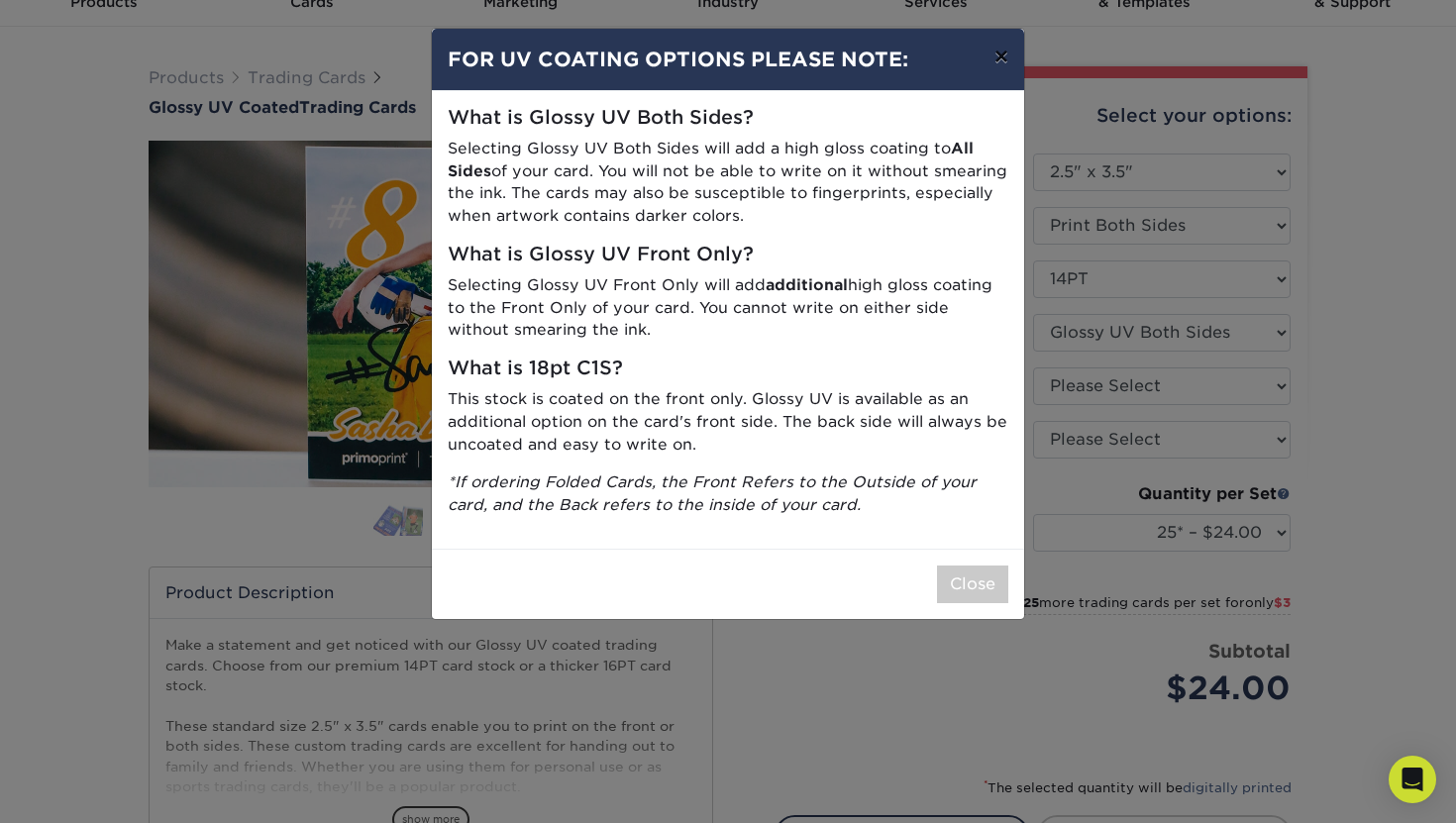 click on "×" at bounding box center [1001, 56] 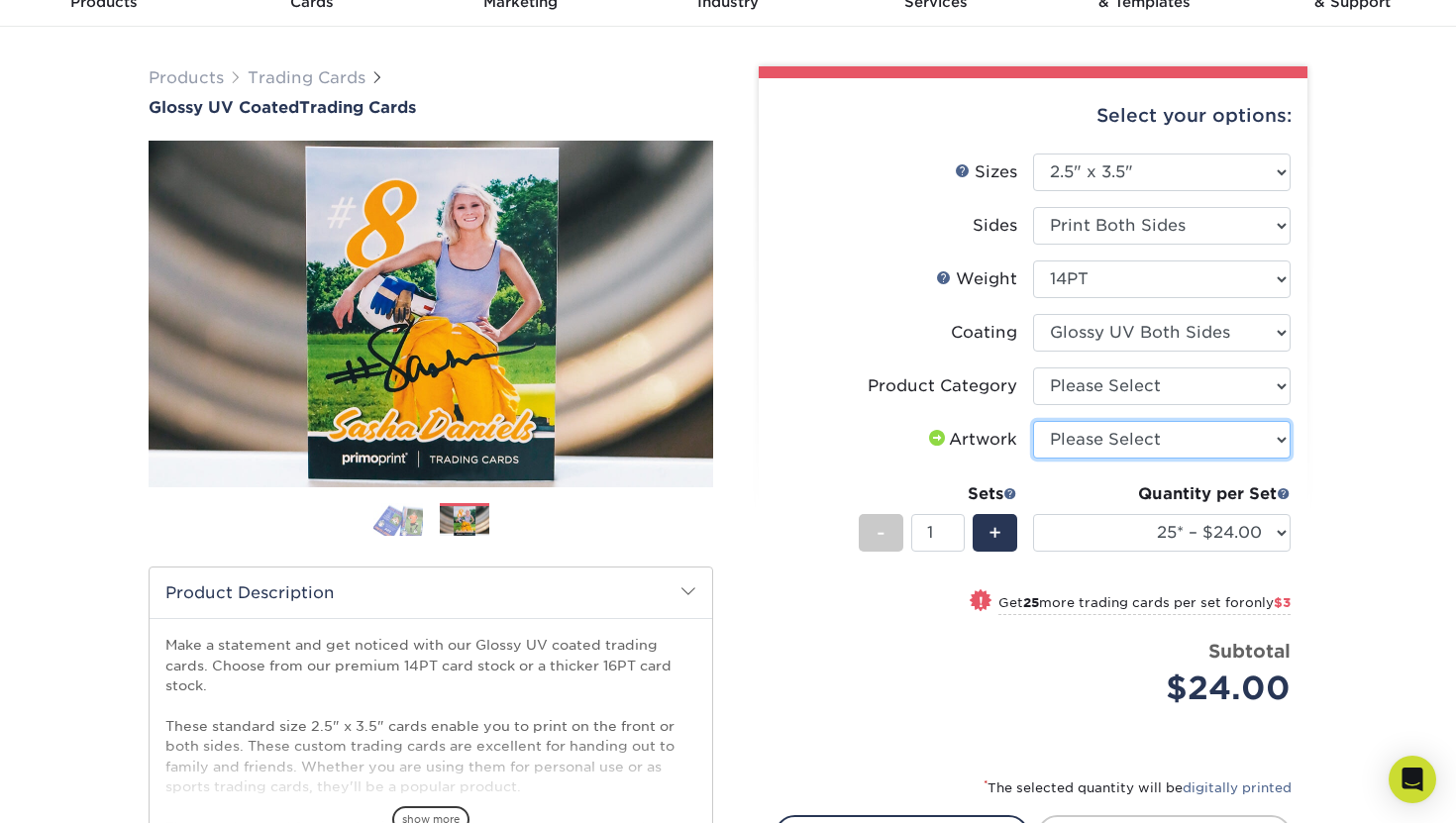 click on "Please Select I will upload files I need a design - $100" at bounding box center [1162, 440] 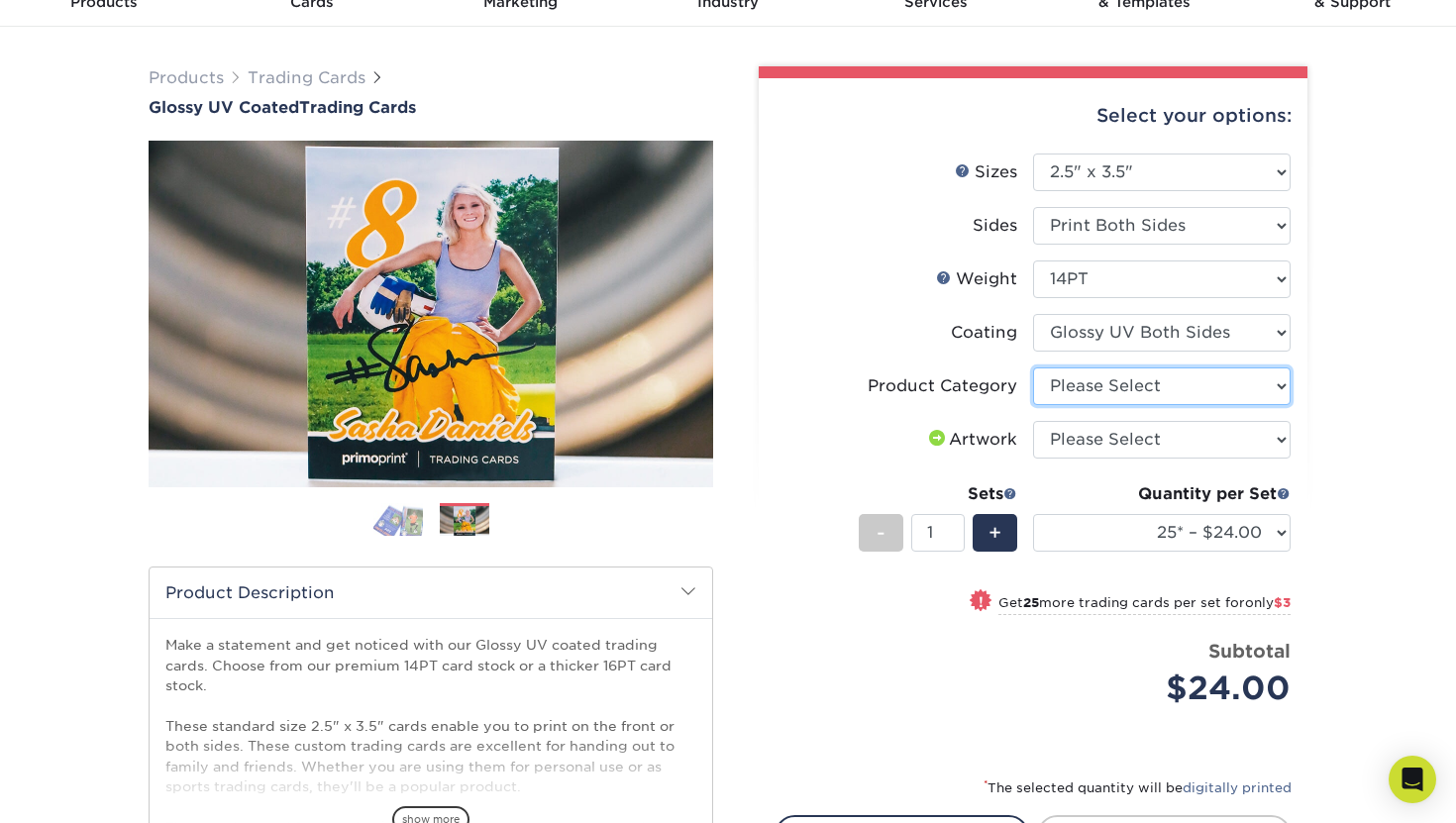click on "Please Select Trading Cards" at bounding box center (1162, 386) 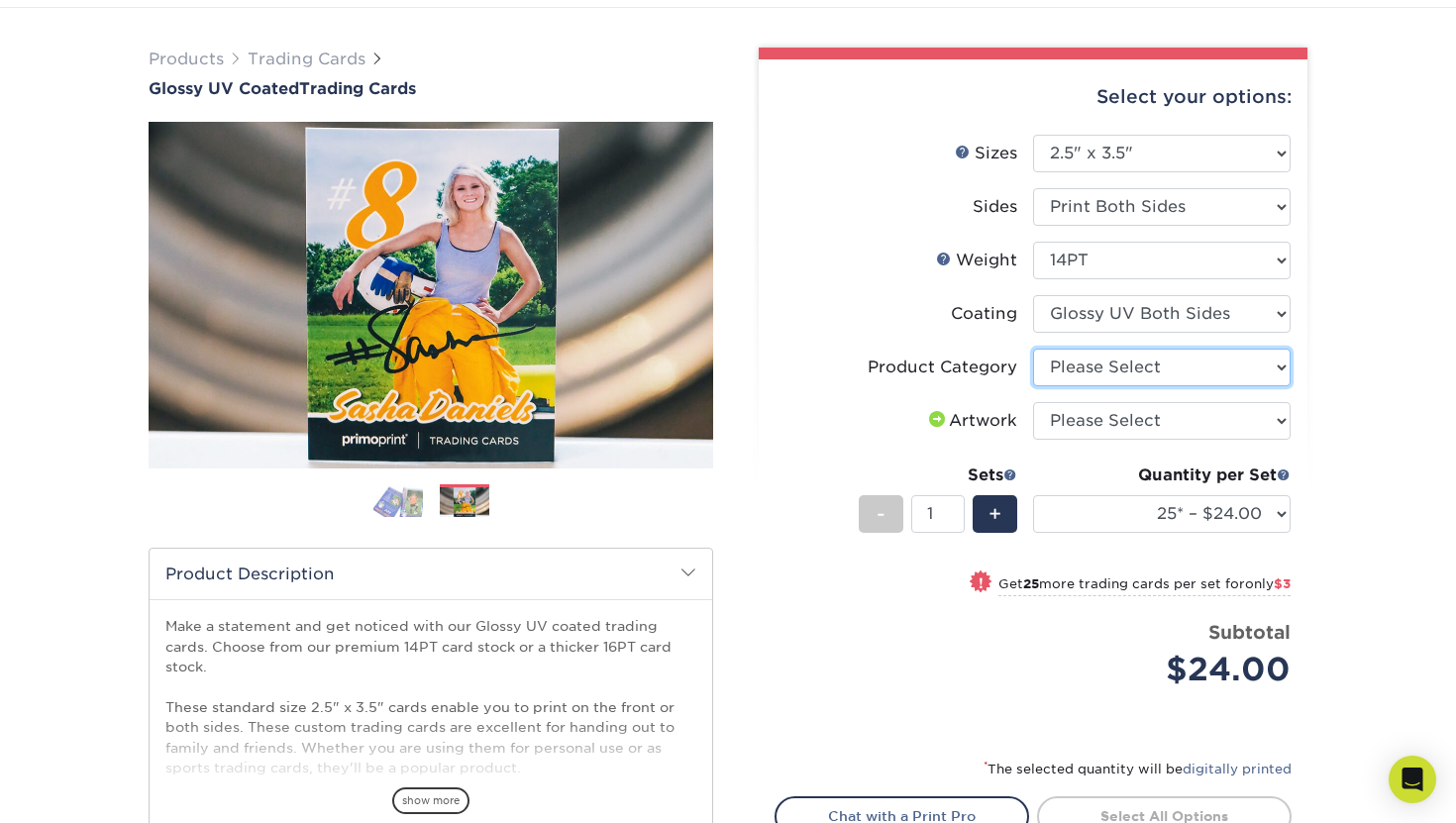 scroll, scrollTop: 0, scrollLeft: 0, axis: both 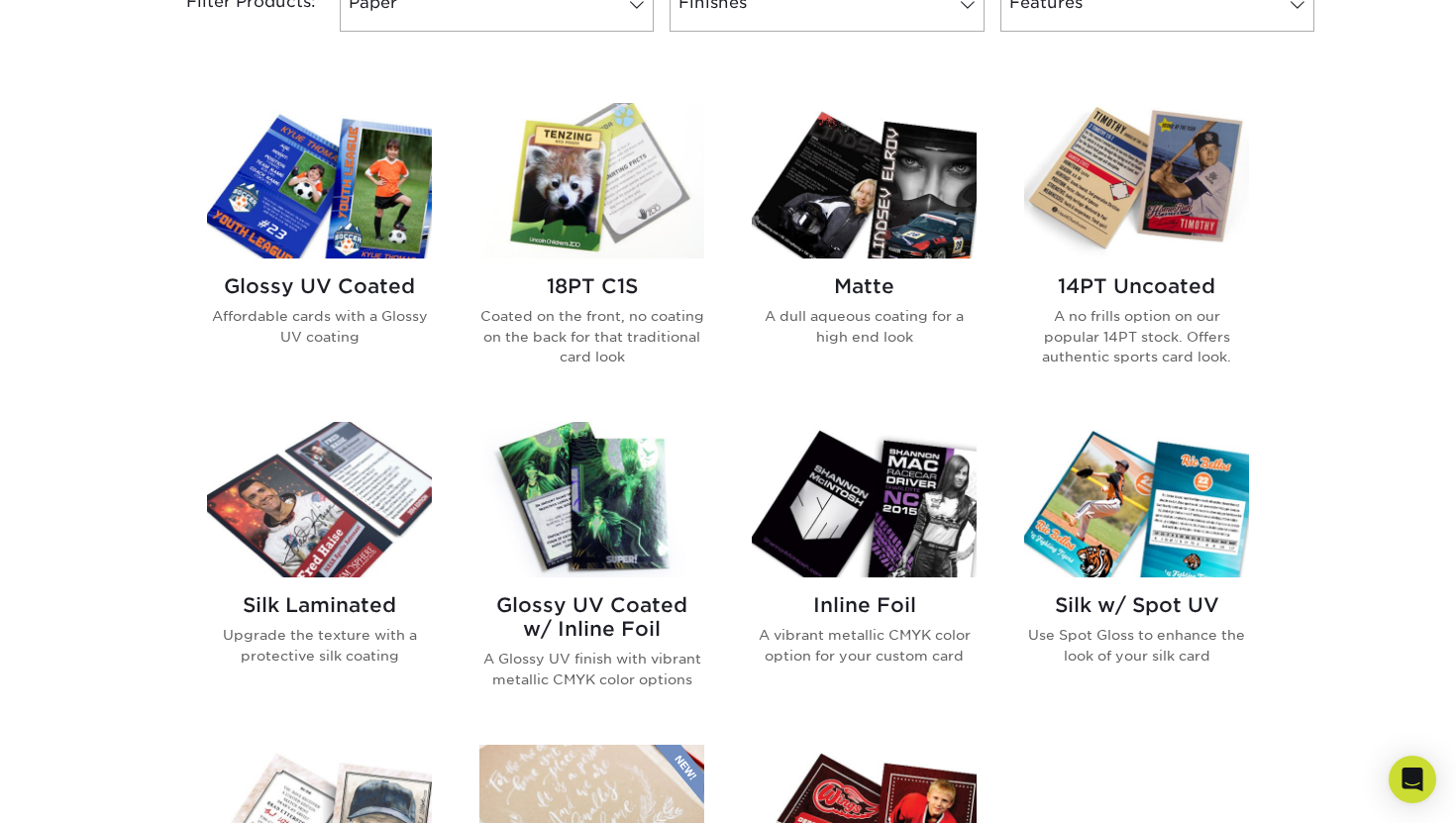 click at bounding box center (591, 499) 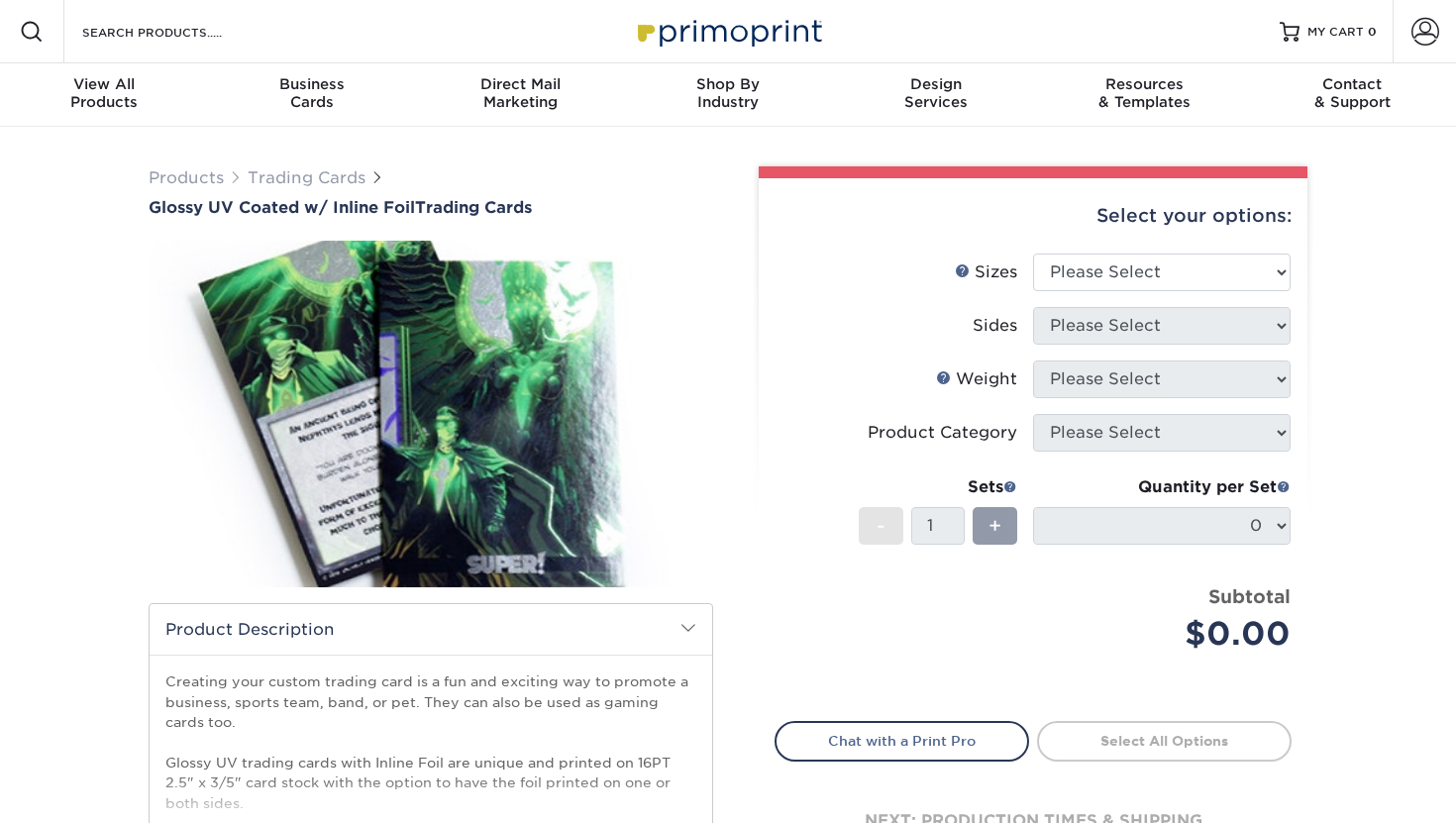 scroll, scrollTop: 0, scrollLeft: 0, axis: both 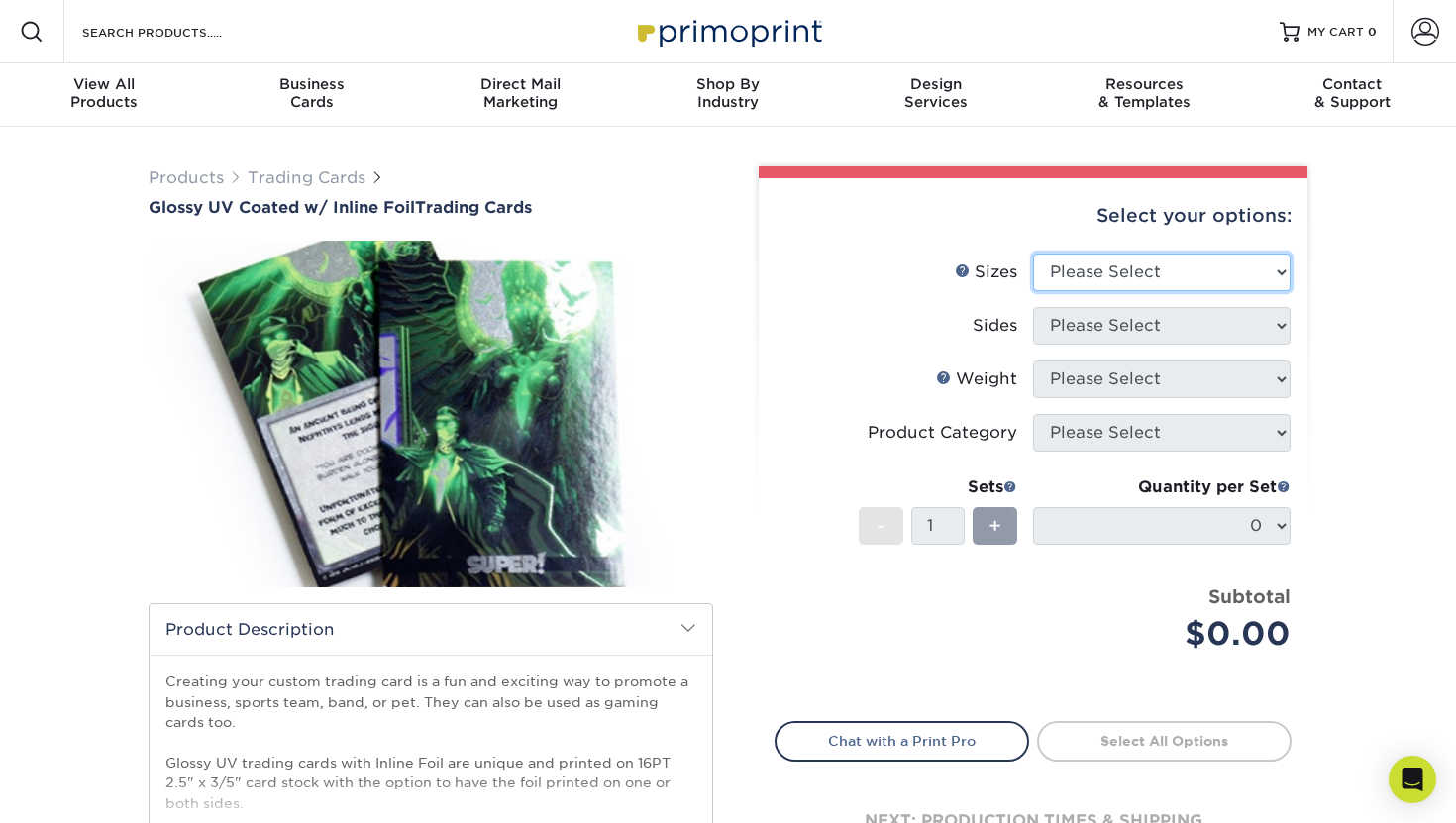 click on "Please Select
2.5" x 3.5"" at bounding box center (1162, 272) 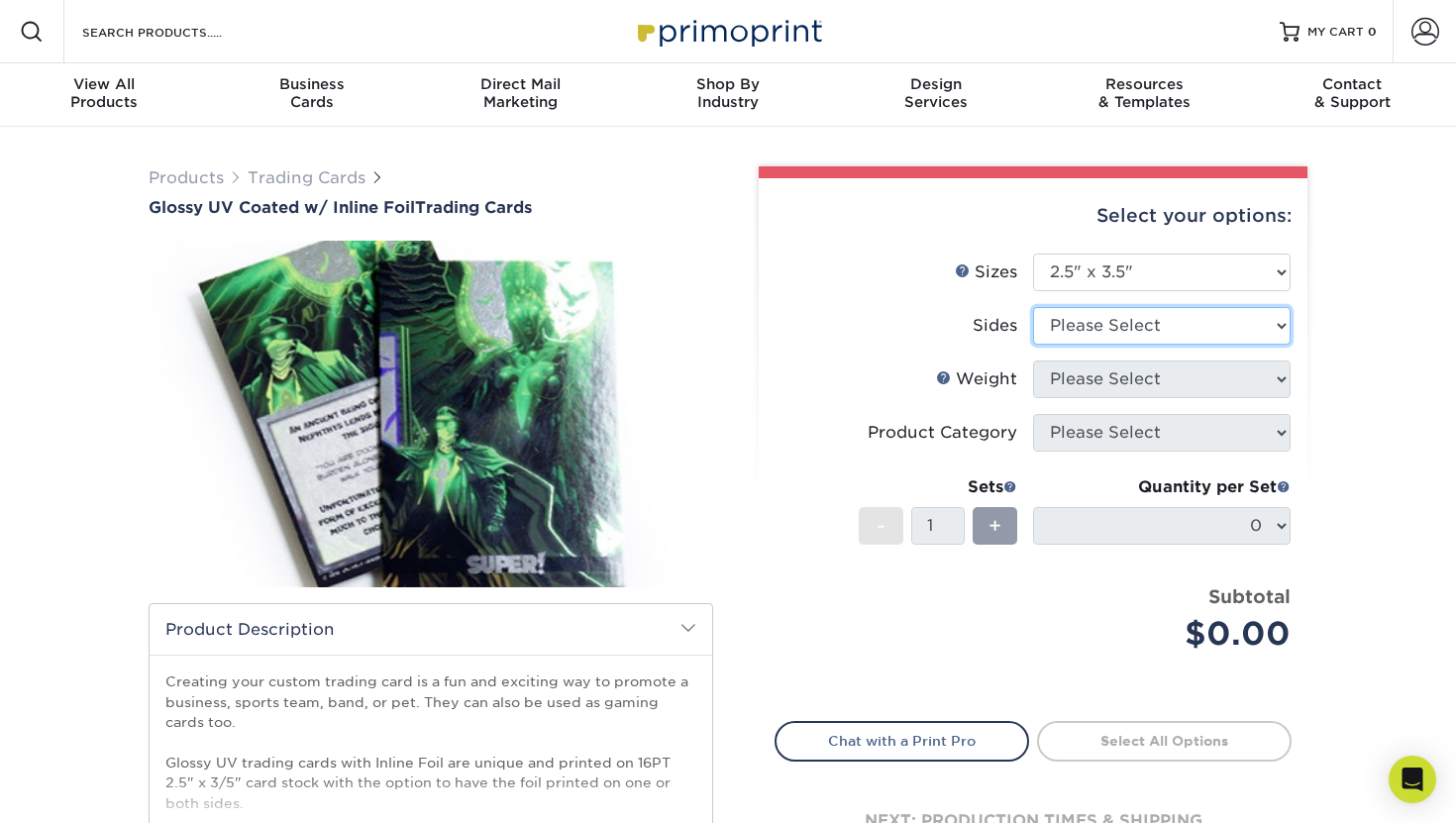 click on "Please Select Print Both Sides - Foil Back Only Print Both Sides - Foil Both Sides Print Both Sides - Foil Front Only Print Front Only - Foil Front Only" at bounding box center [1162, 326] 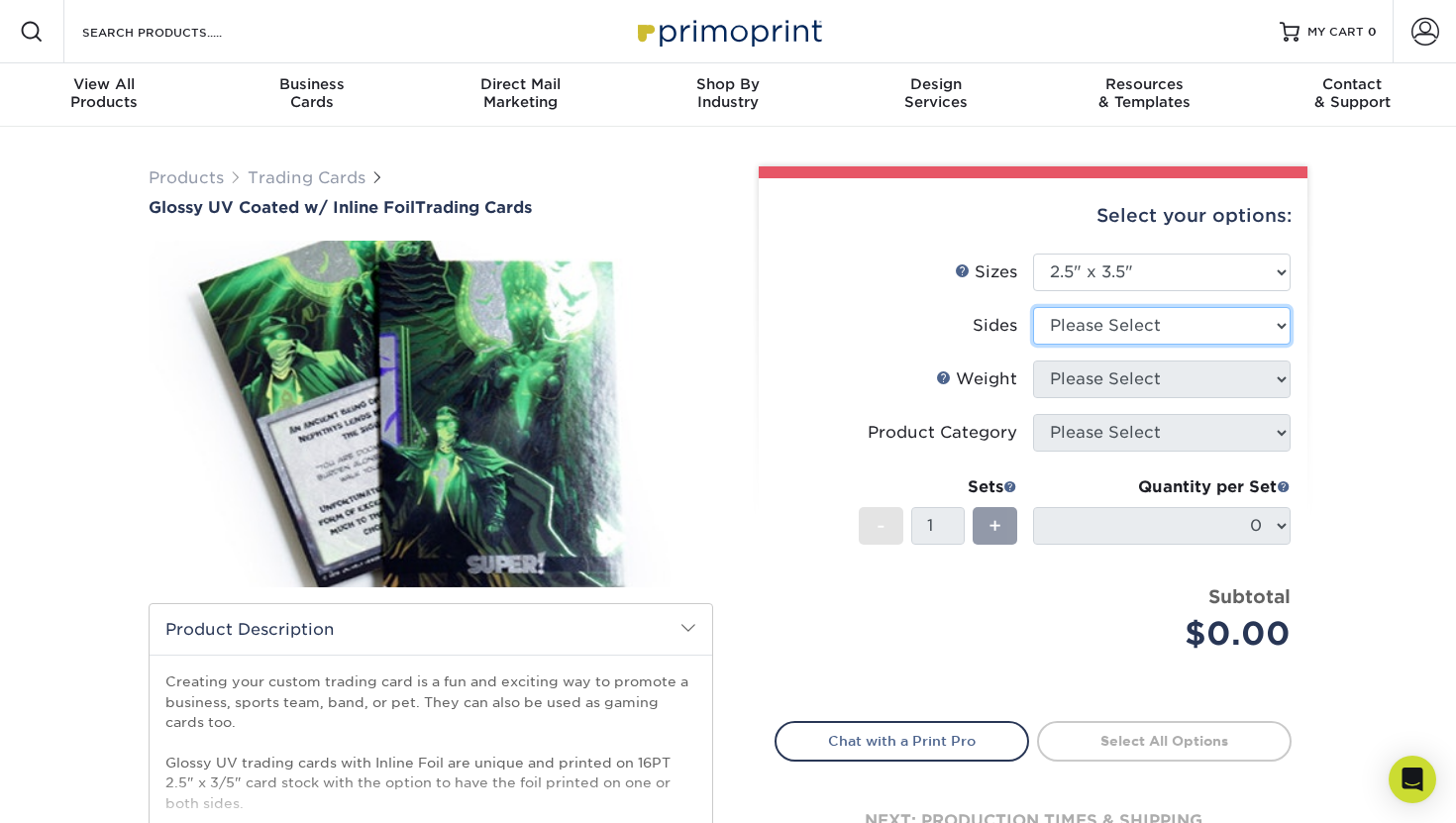select on "34527644-b4fd-4ffb-9092-1318eefcd9d9" 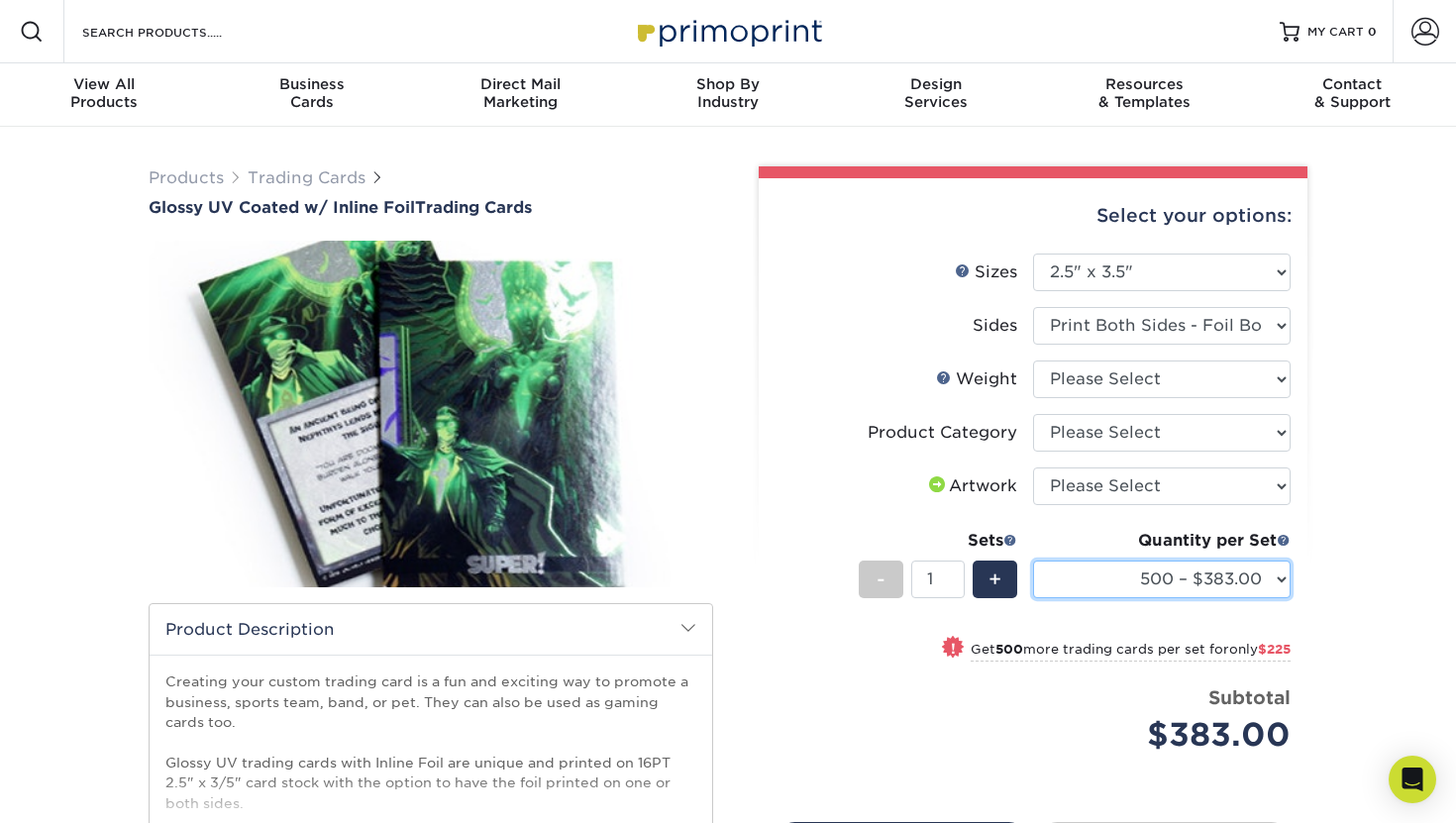 click on "500 – $383.00 1000 – $608.00 2500 – $883.00 5000 – $1252.00" at bounding box center (1162, 579) 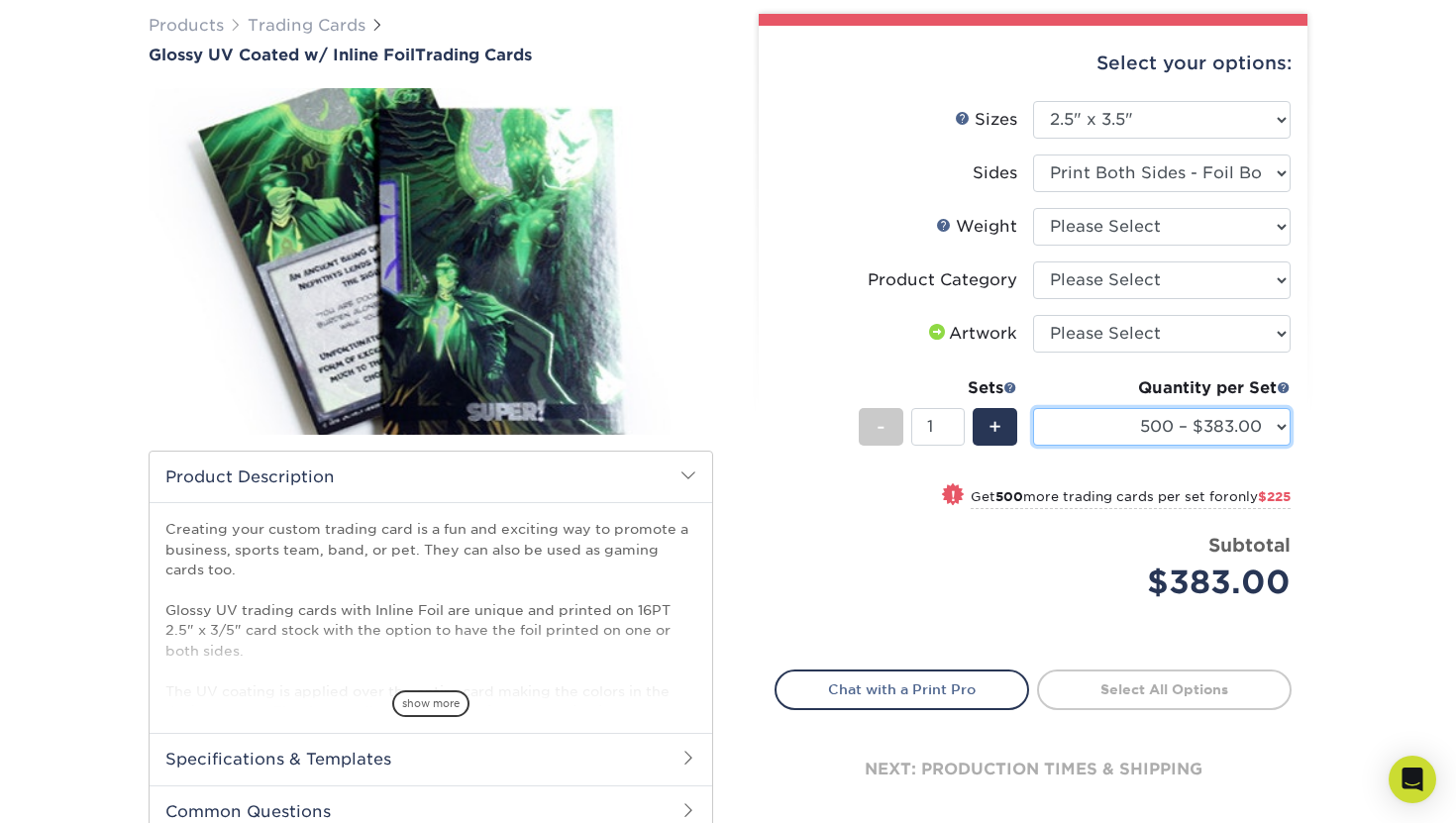 scroll, scrollTop: 123, scrollLeft: 0, axis: vertical 